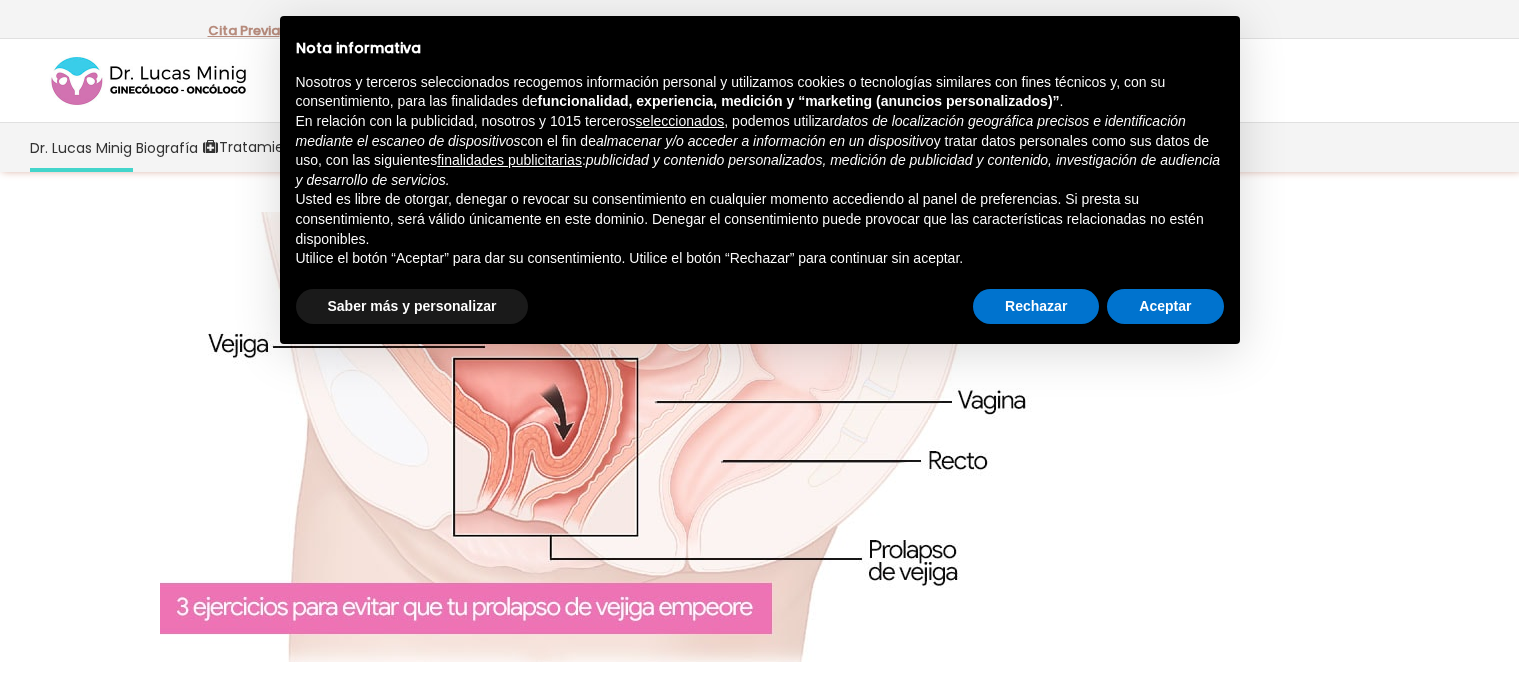 scroll, scrollTop: 0, scrollLeft: 0, axis: both 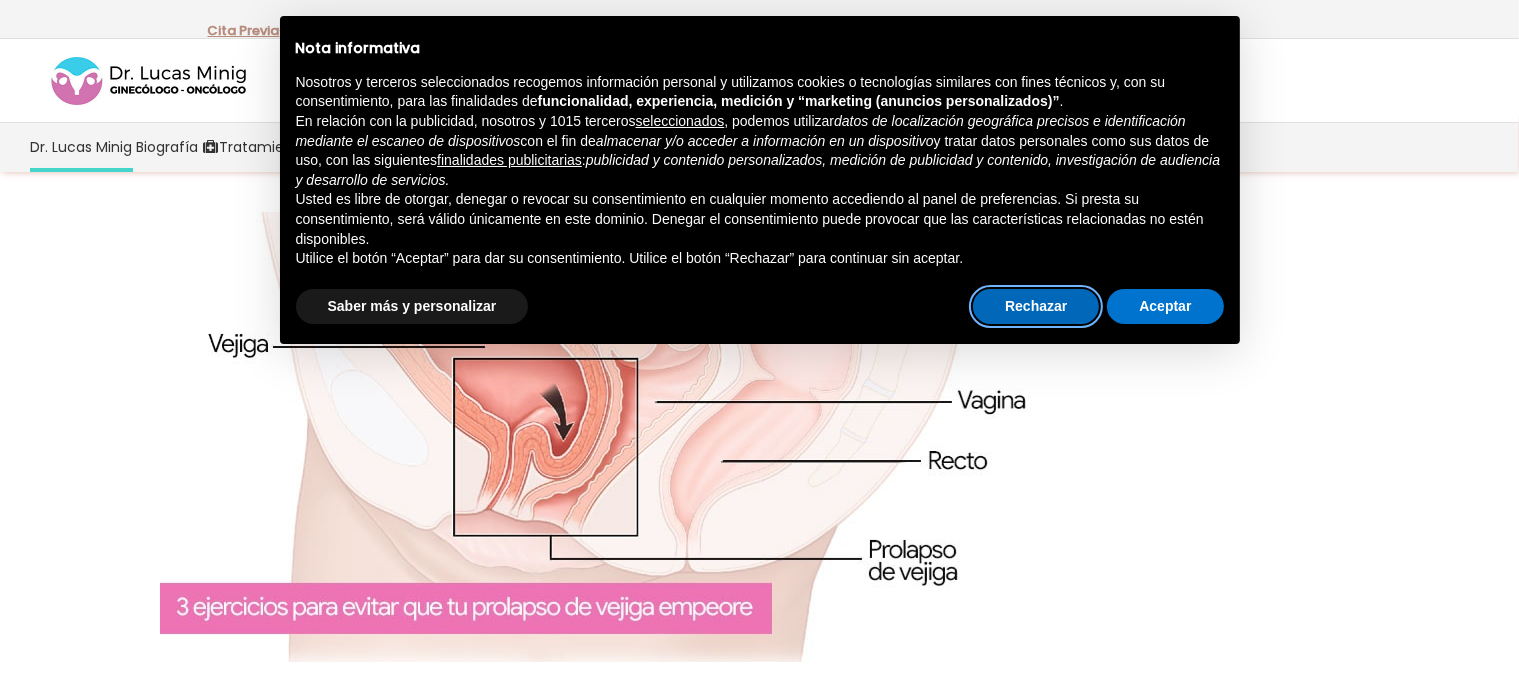 click on "Rechazar" at bounding box center [1036, 307] 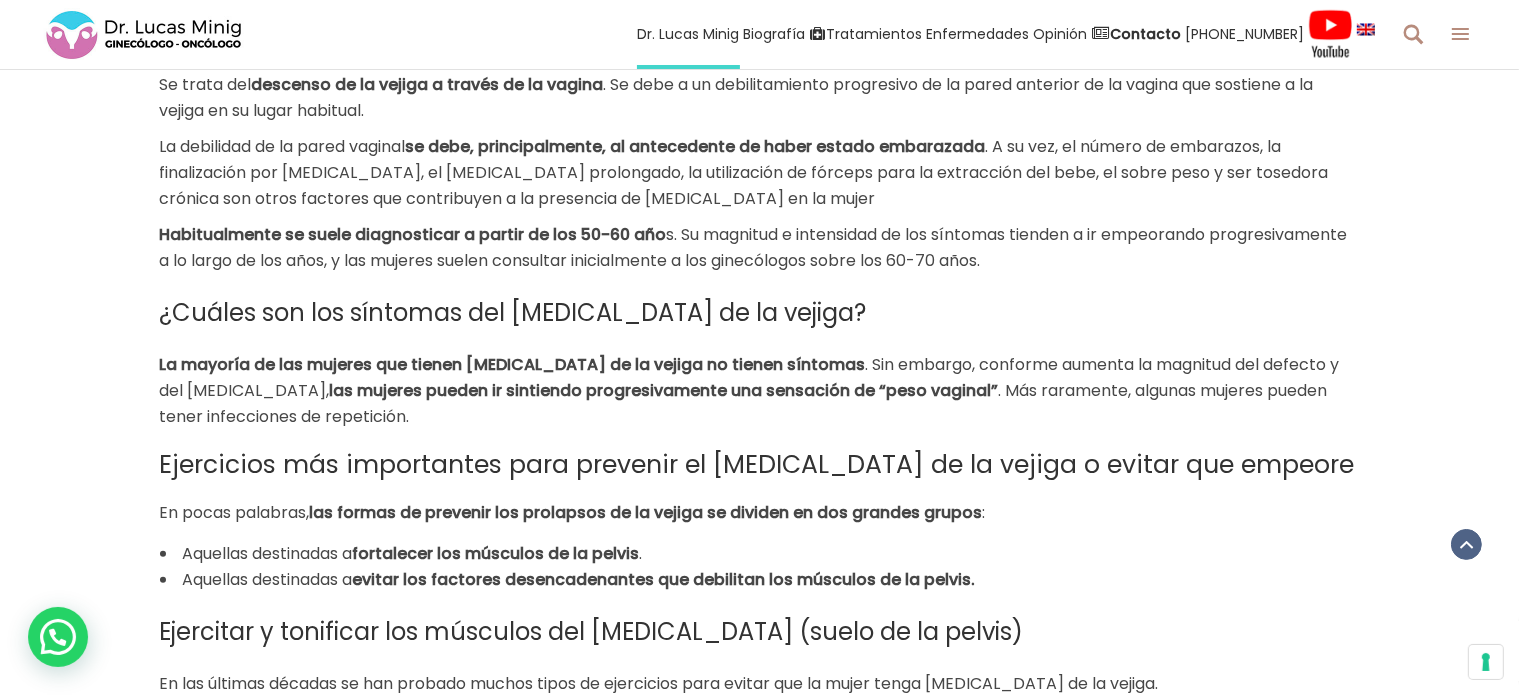 scroll, scrollTop: 1000, scrollLeft: 0, axis: vertical 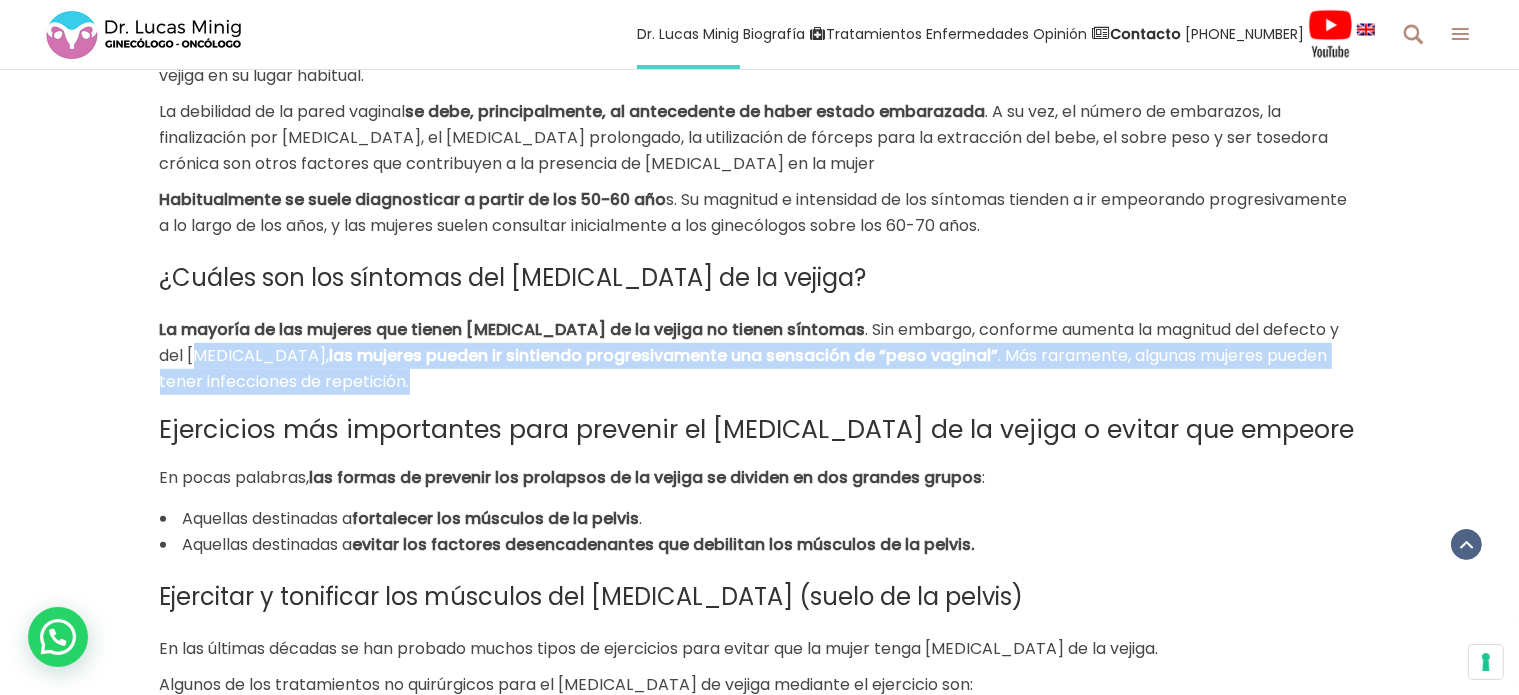 drag, startPoint x: 171, startPoint y: 347, endPoint x: 848, endPoint y: 383, distance: 677.9565 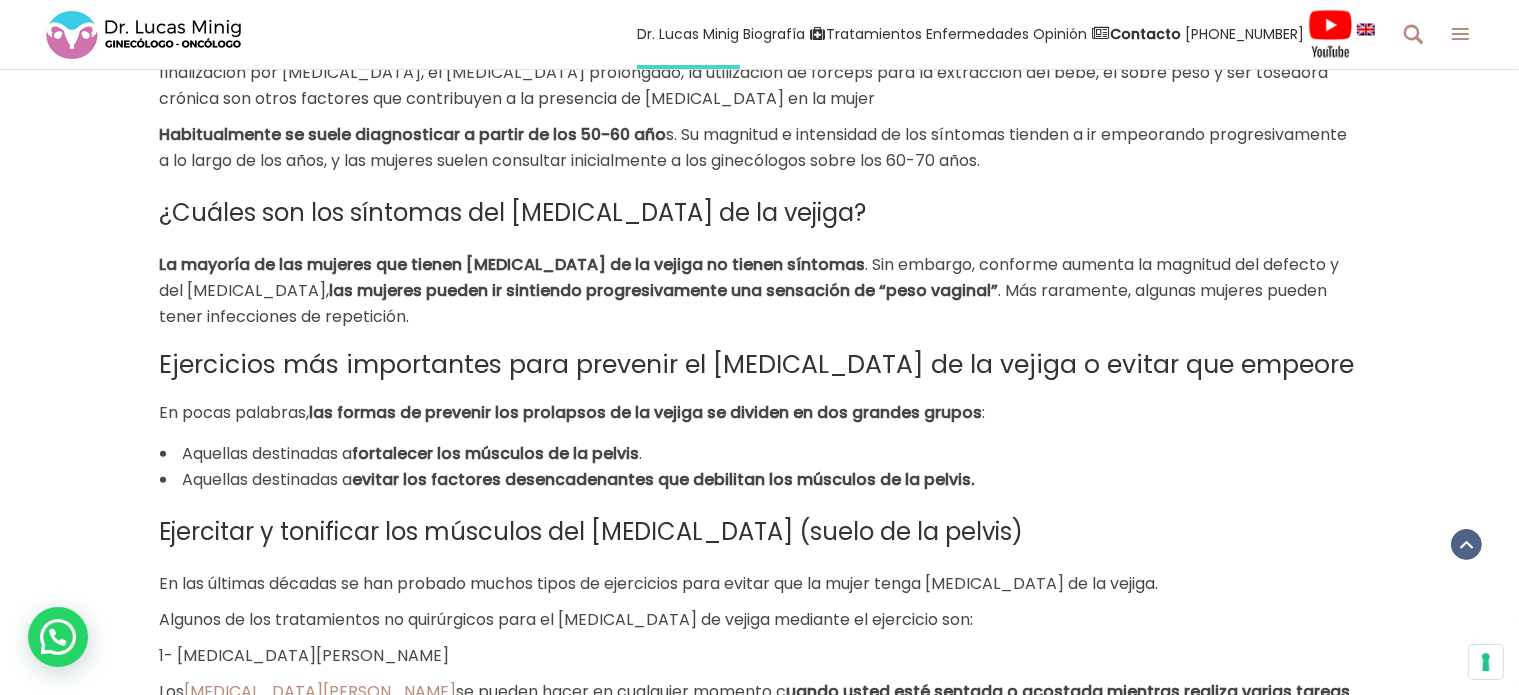 scroll, scrollTop: 1100, scrollLeft: 0, axis: vertical 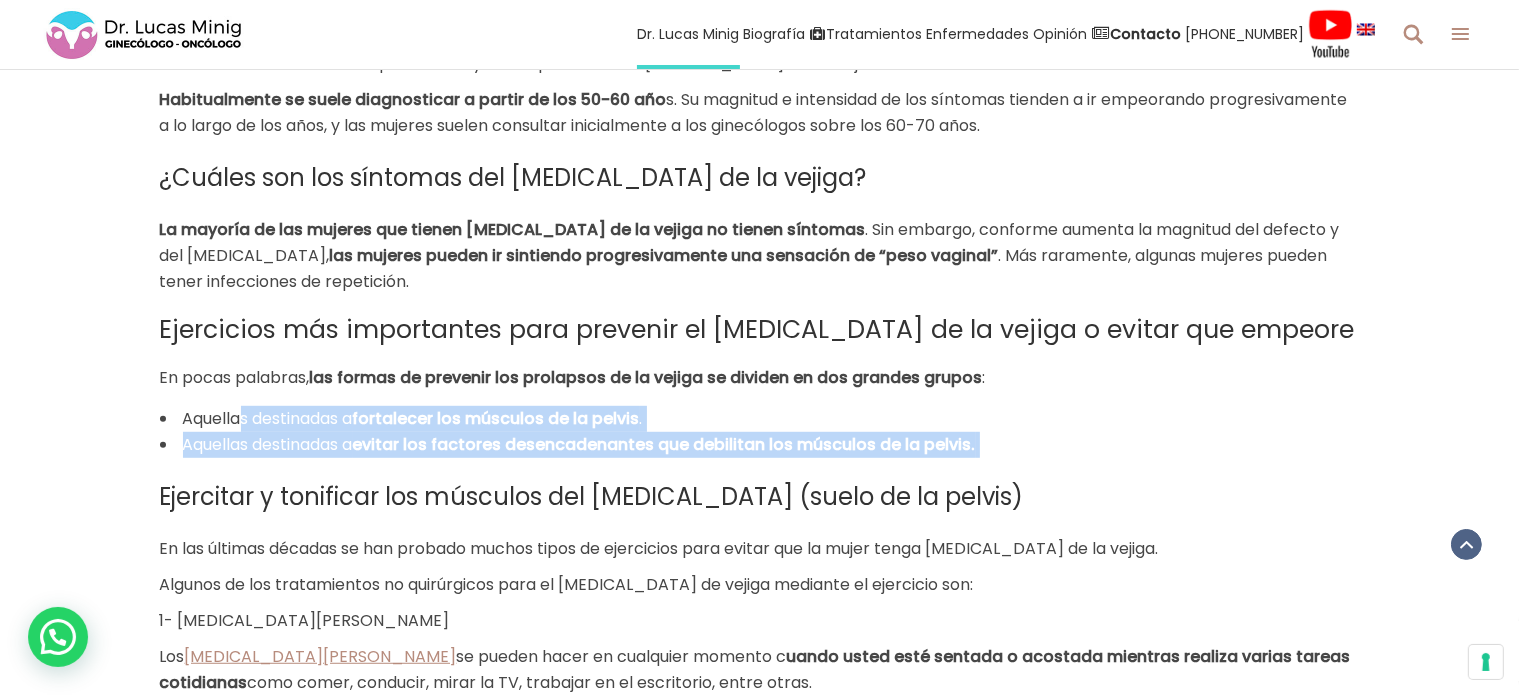 drag, startPoint x: 241, startPoint y: 409, endPoint x: 1033, endPoint y: 455, distance: 793.3347 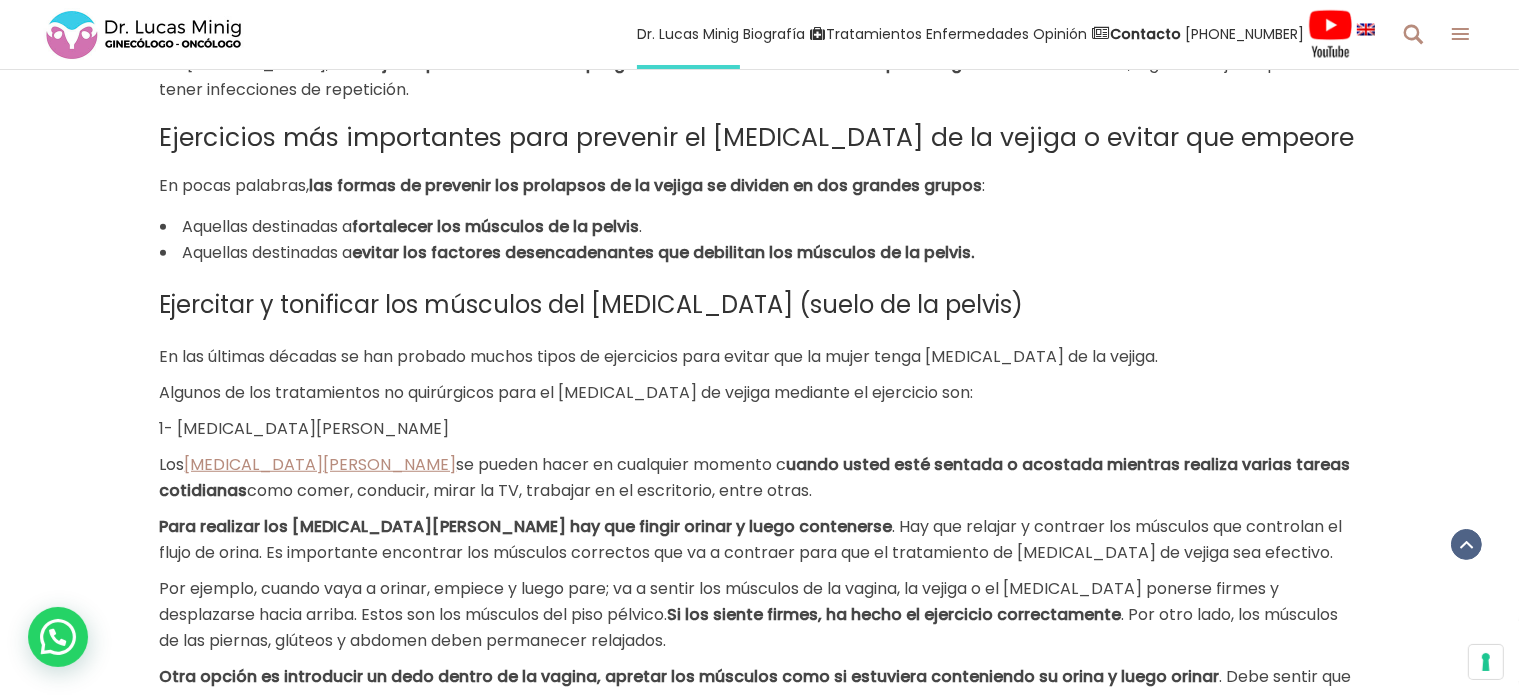 scroll, scrollTop: 1300, scrollLeft: 0, axis: vertical 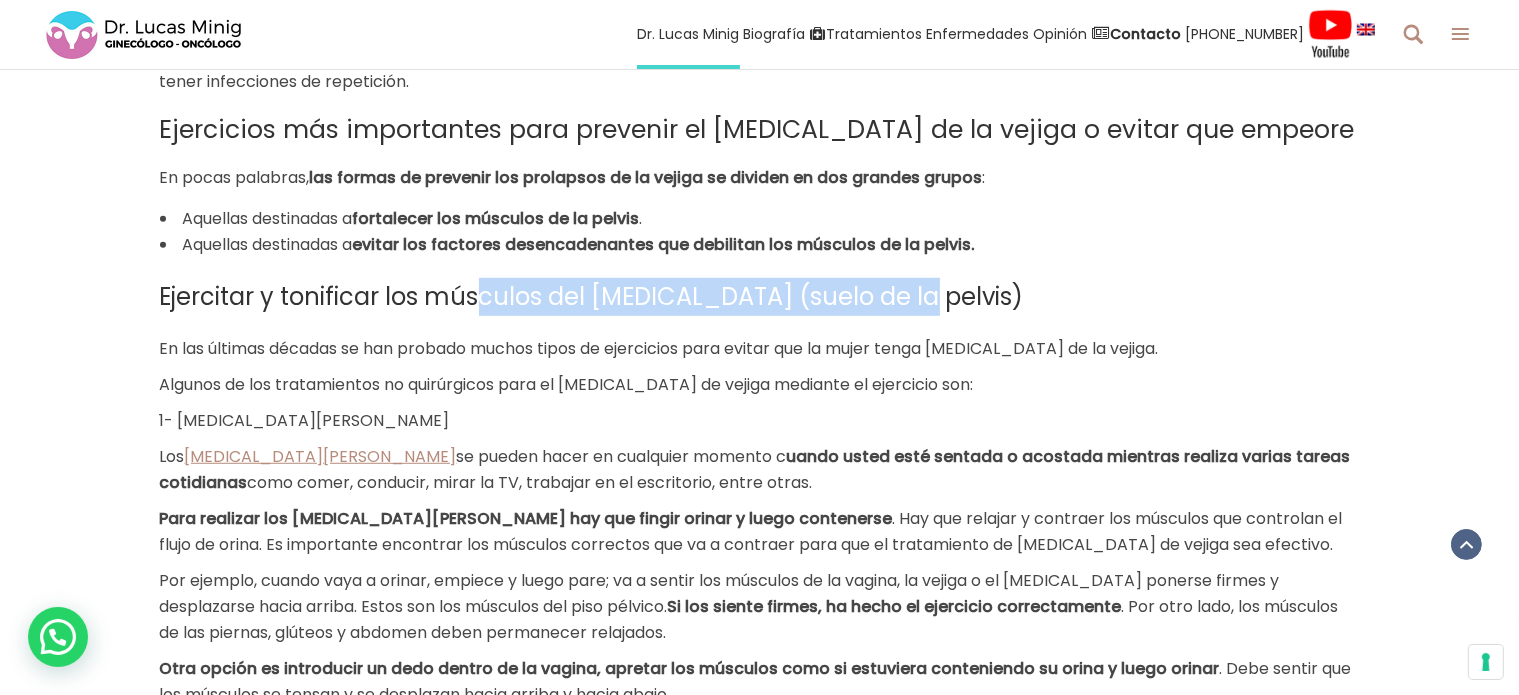 drag, startPoint x: 487, startPoint y: 295, endPoint x: 1035, endPoint y: 283, distance: 548.13135 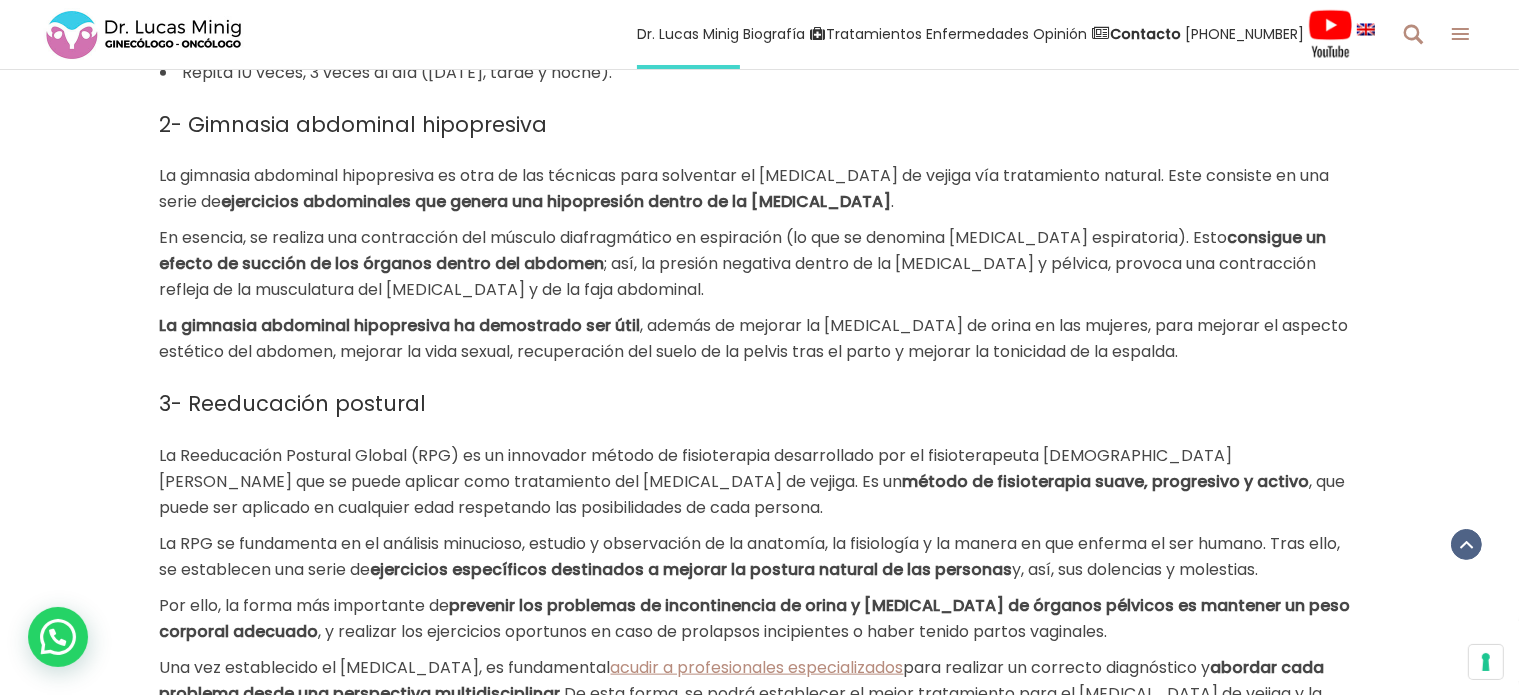 scroll, scrollTop: 2200, scrollLeft: 0, axis: vertical 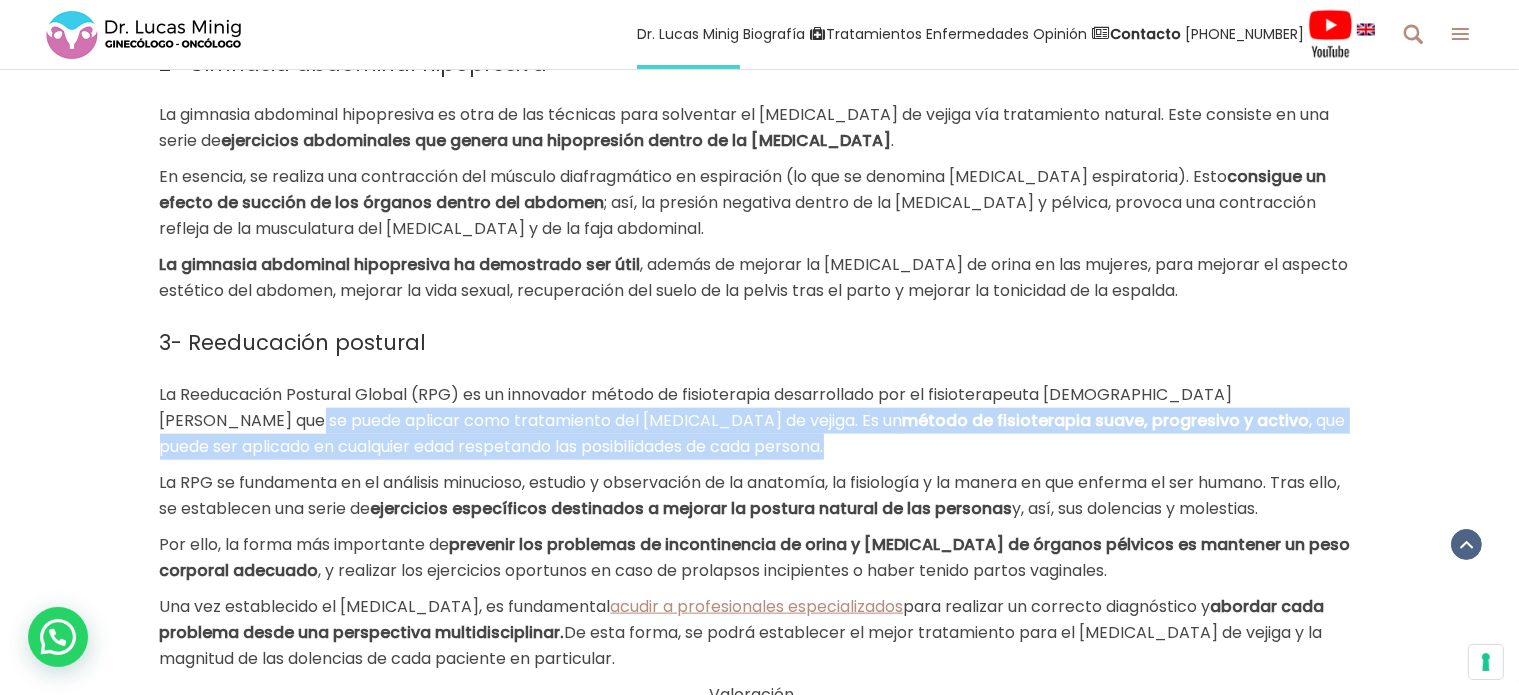 drag, startPoint x: 183, startPoint y: 415, endPoint x: 588, endPoint y: 442, distance: 405.89902 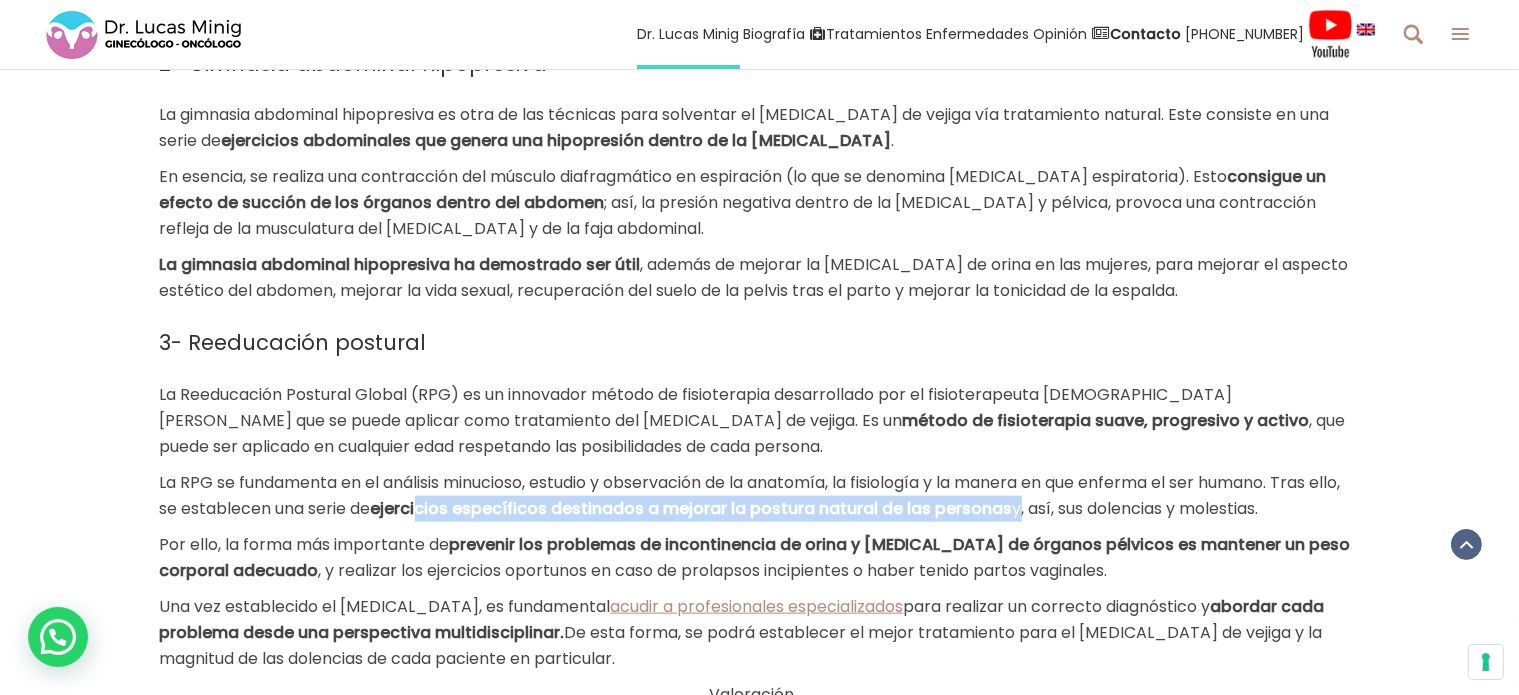 drag, startPoint x: 461, startPoint y: 512, endPoint x: 1056, endPoint y: 505, distance: 595.0412 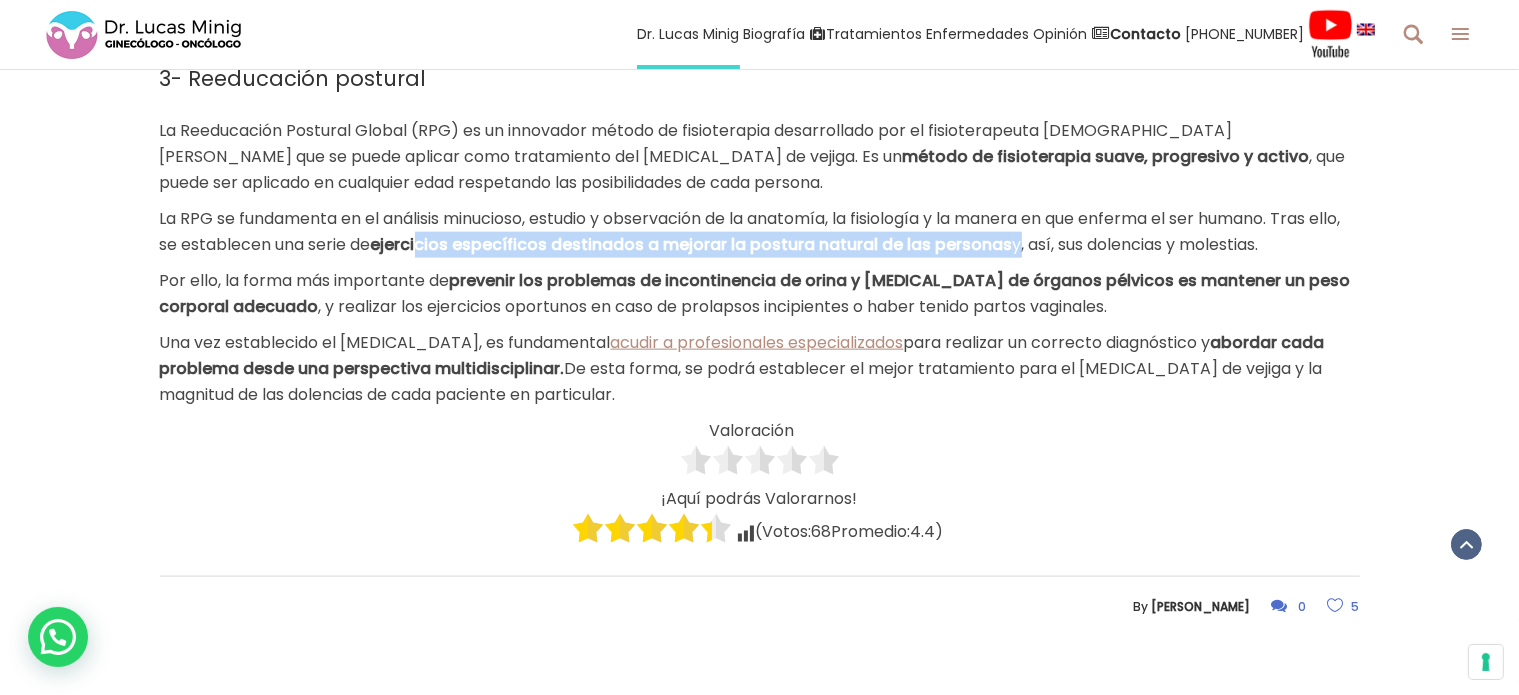 scroll, scrollTop: 2500, scrollLeft: 0, axis: vertical 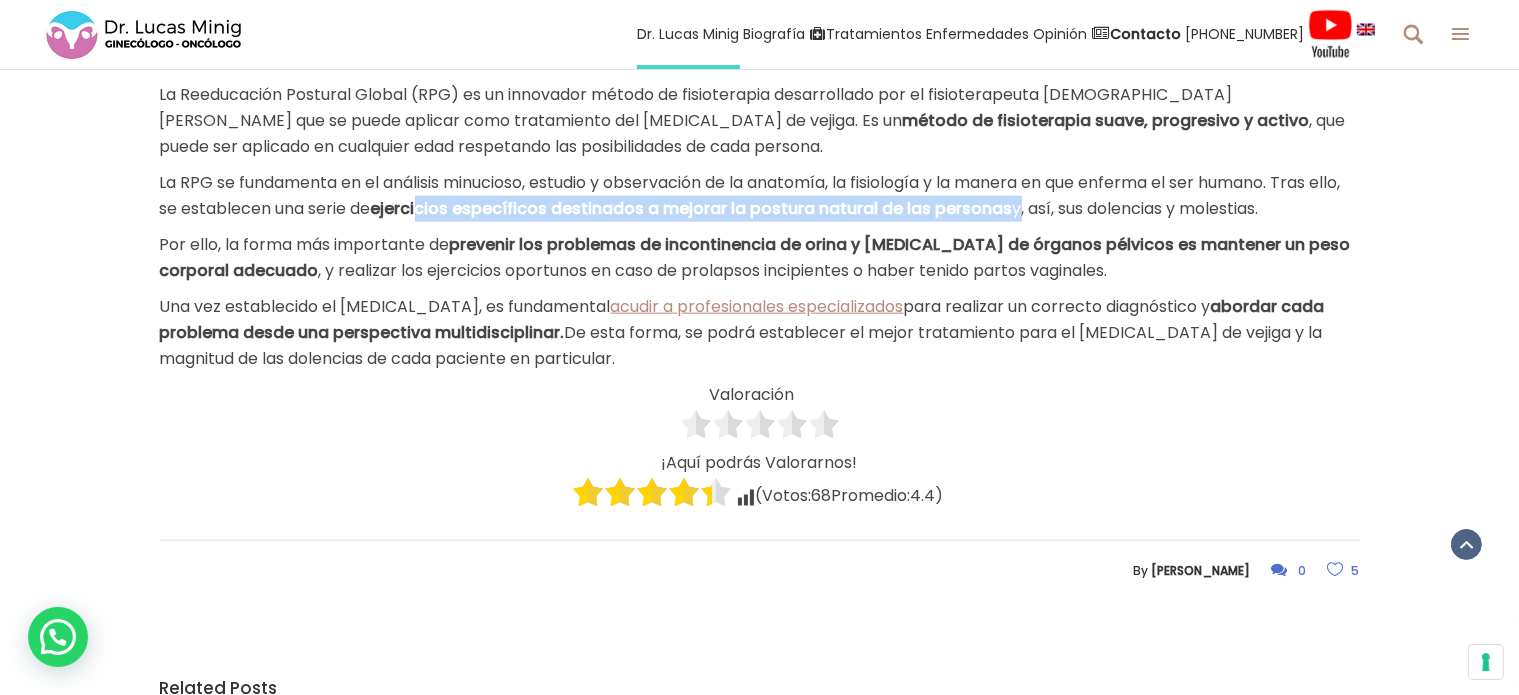 drag, startPoint x: 160, startPoint y: 269, endPoint x: 1093, endPoint y: 259, distance: 933.0536 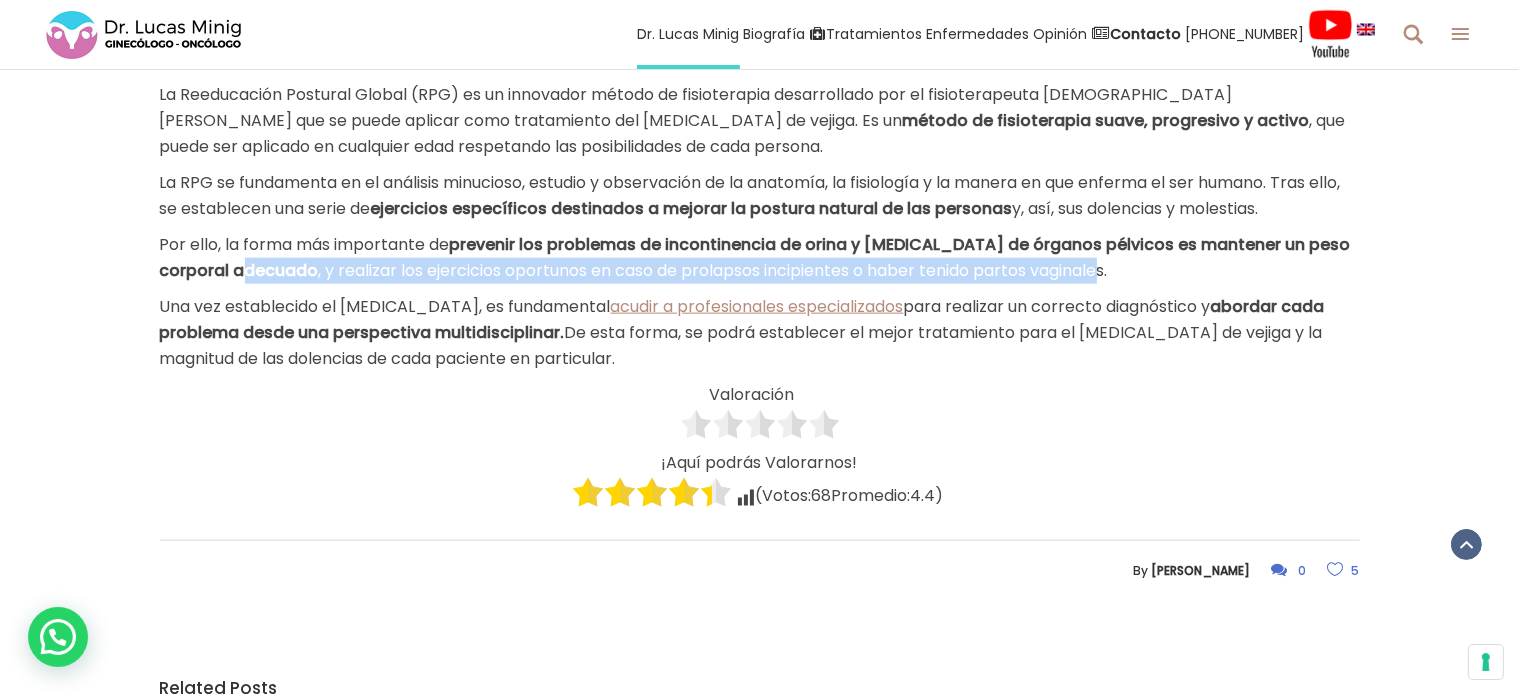 drag, startPoint x: 224, startPoint y: 268, endPoint x: 1039, endPoint y: 267, distance: 815.0006 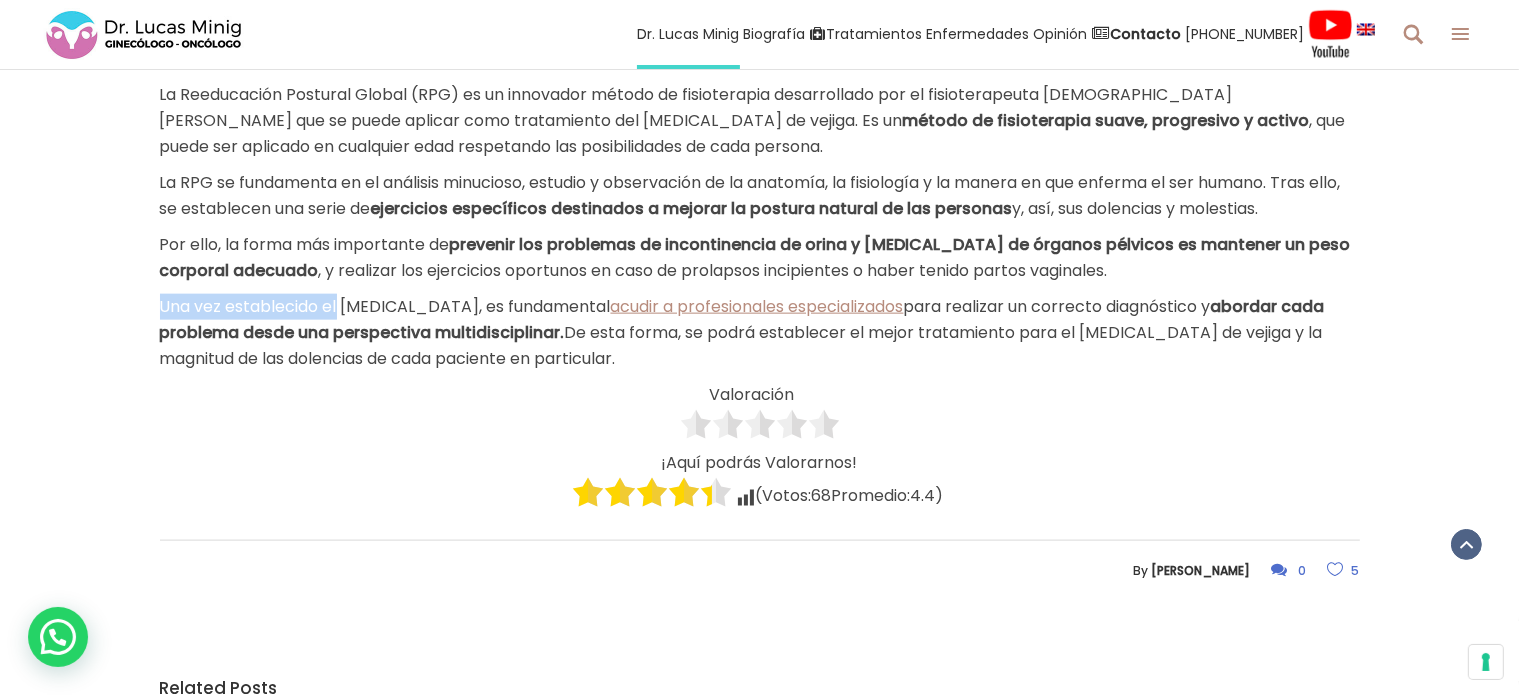 drag, startPoint x: 163, startPoint y: 303, endPoint x: 338, endPoint y: 302, distance: 175.00285 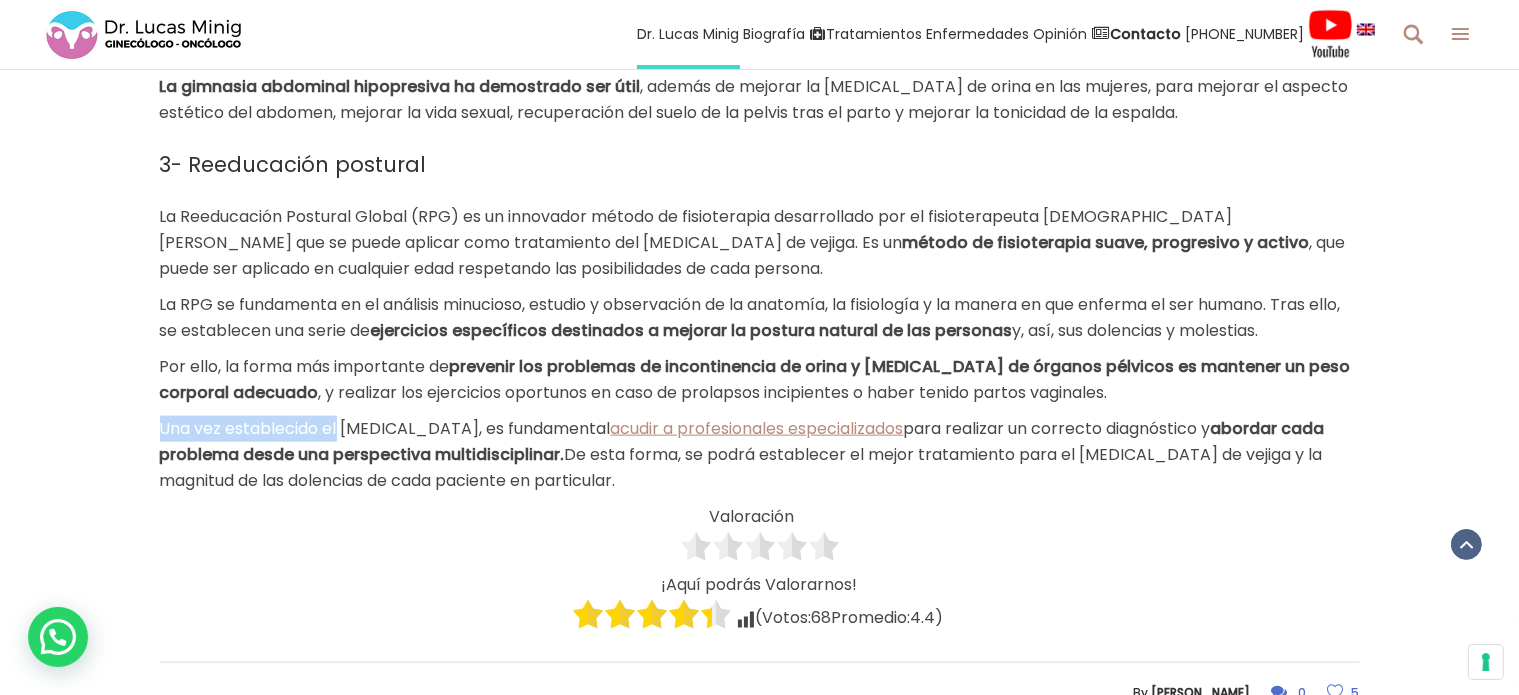 scroll, scrollTop: 2300, scrollLeft: 0, axis: vertical 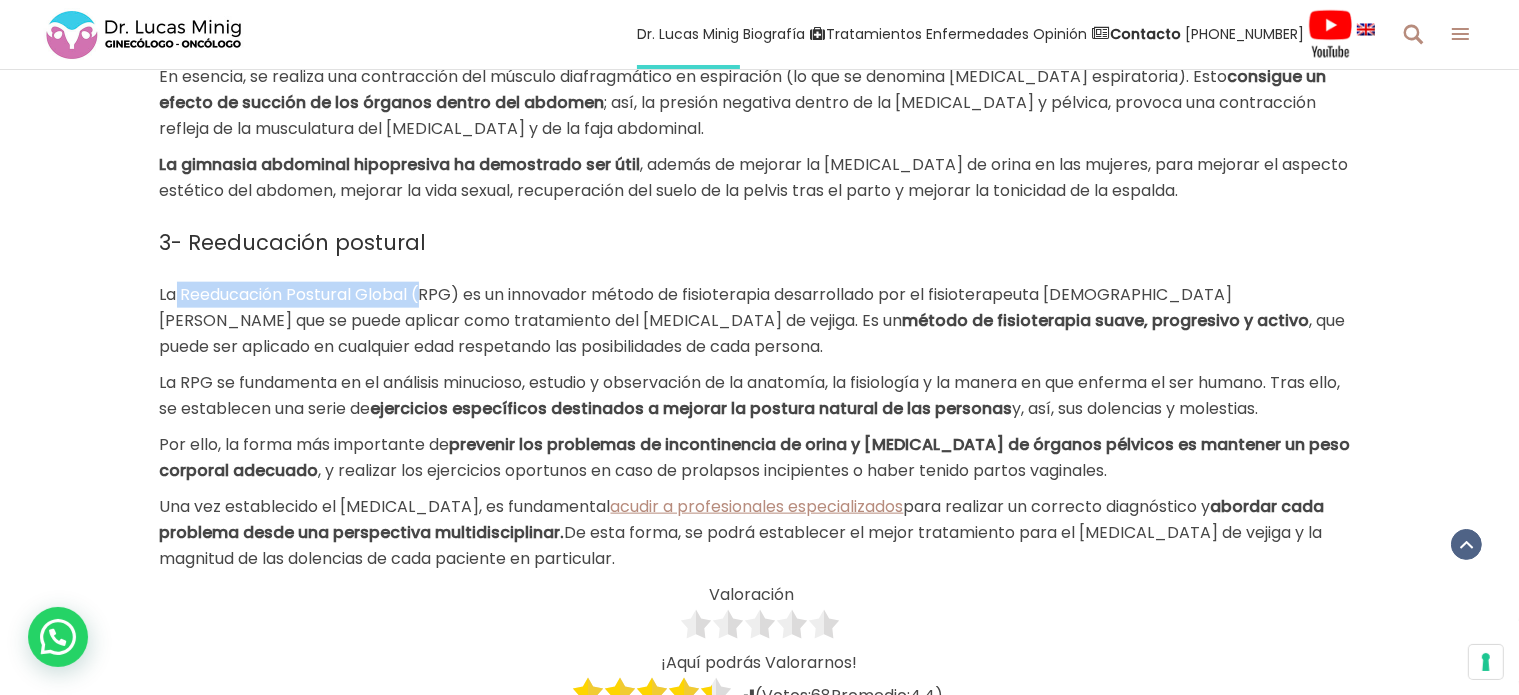 drag, startPoint x: 188, startPoint y: 295, endPoint x: 422, endPoint y: 295, distance: 234 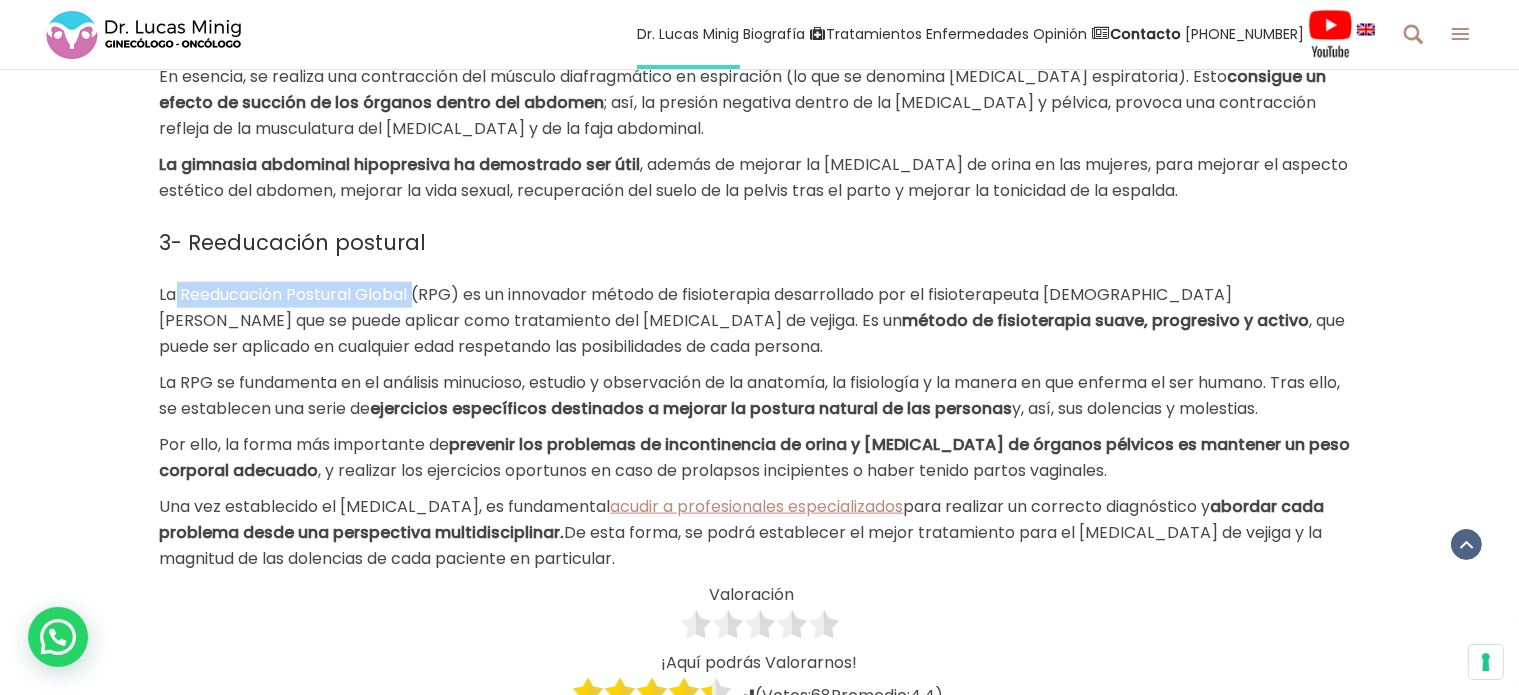 drag, startPoint x: 178, startPoint y: 293, endPoint x: 416, endPoint y: 293, distance: 238 